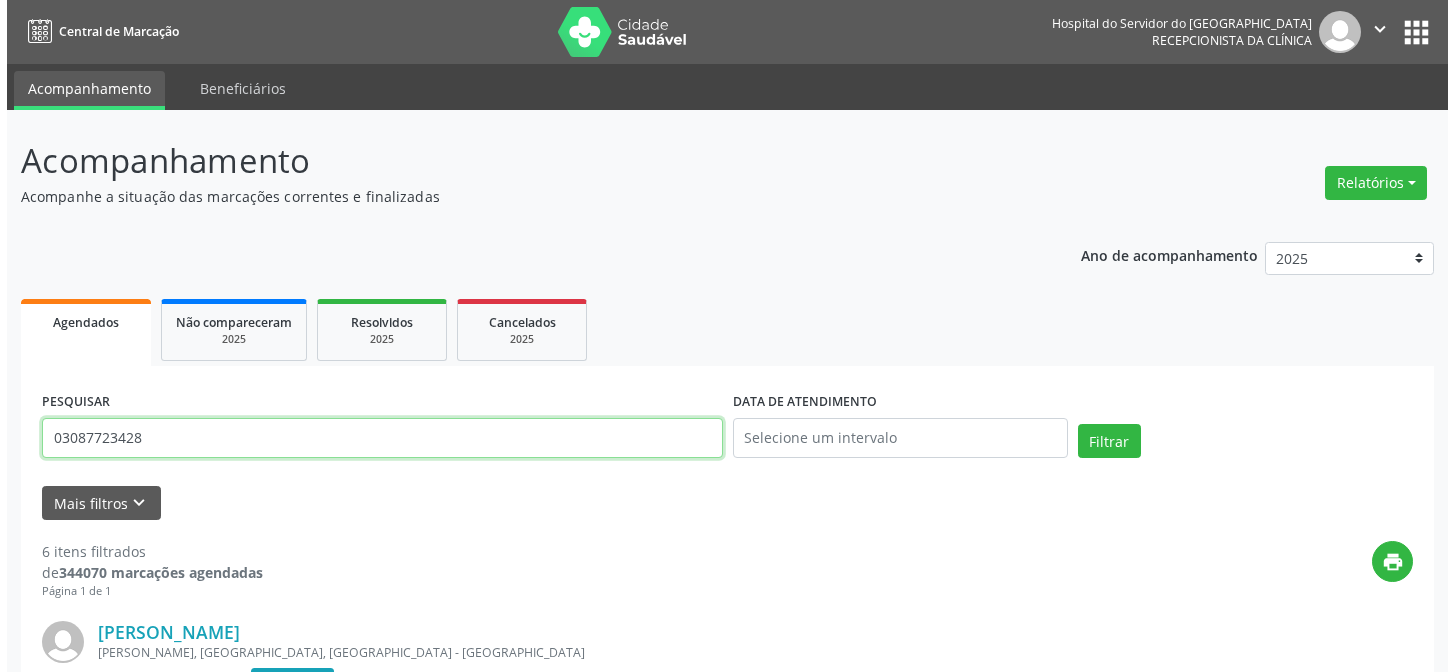 scroll, scrollTop: 0, scrollLeft: 0, axis: both 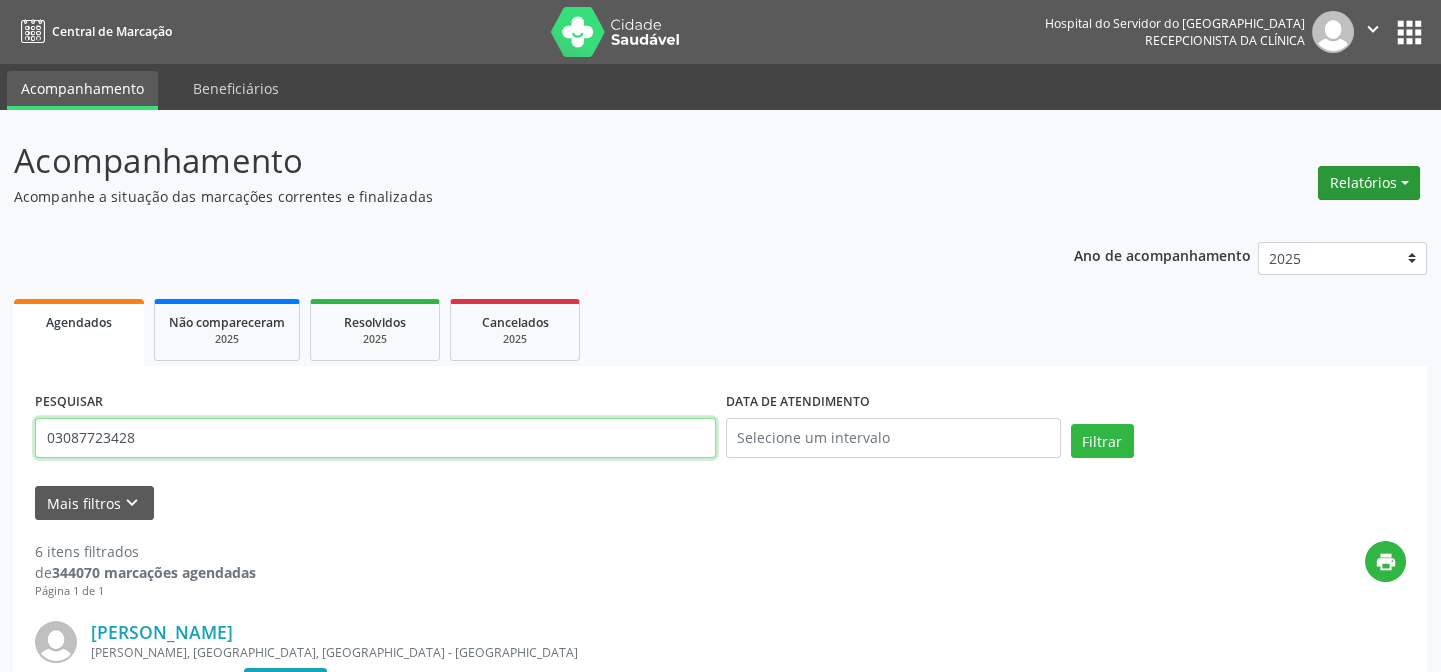 click on "Relatórios" at bounding box center [1369, 183] 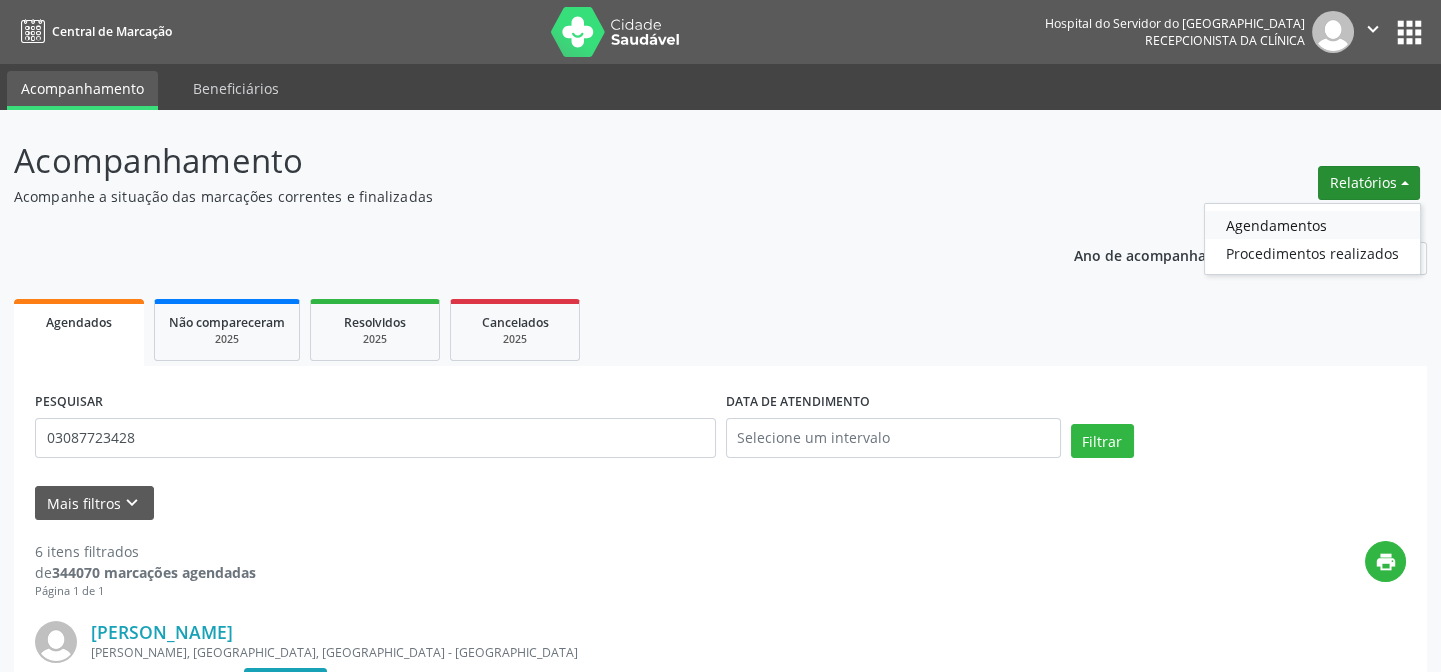 click on "Agendamentos" at bounding box center [1312, 225] 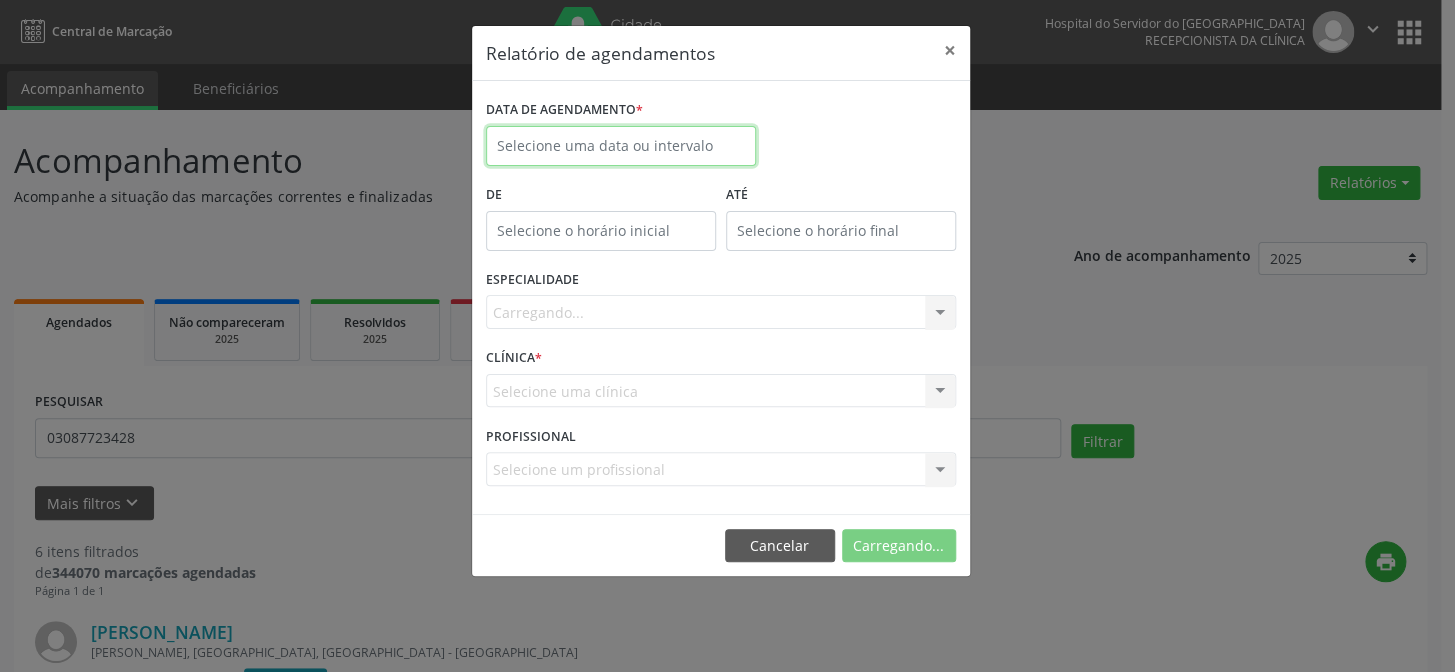 click at bounding box center [621, 146] 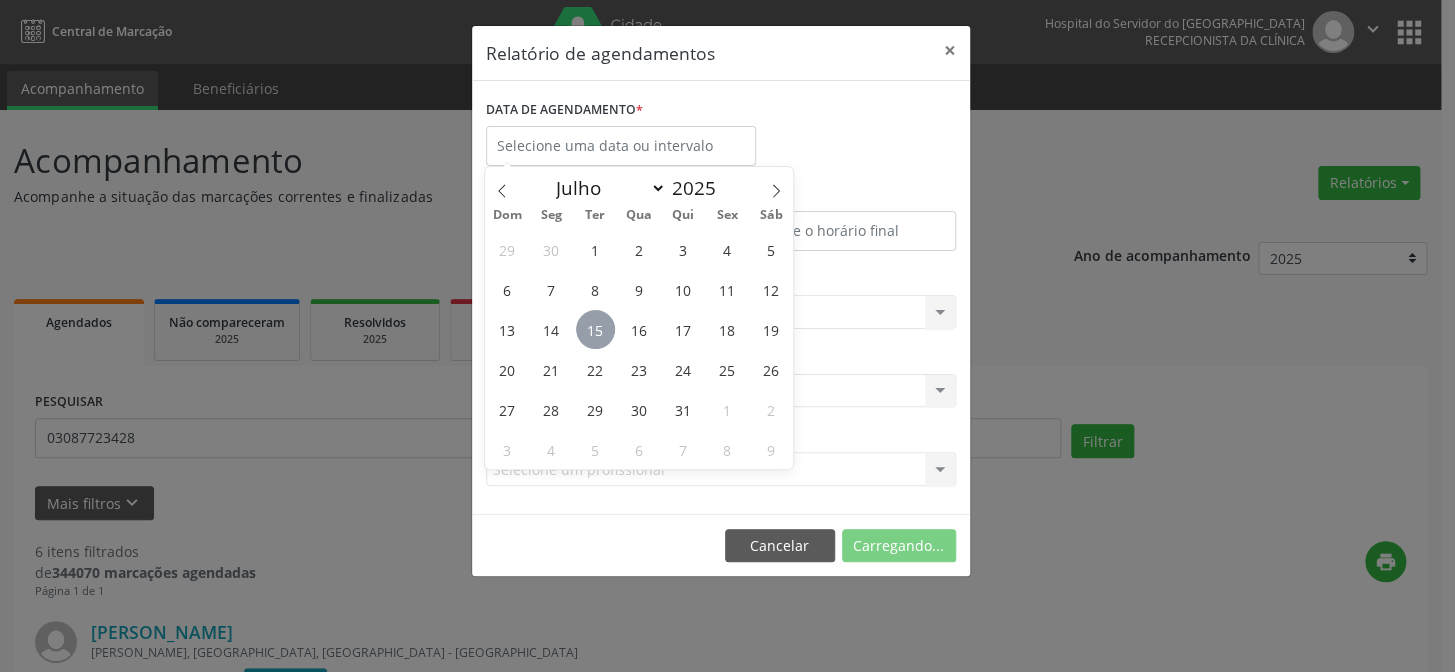 click on "15" at bounding box center [595, 329] 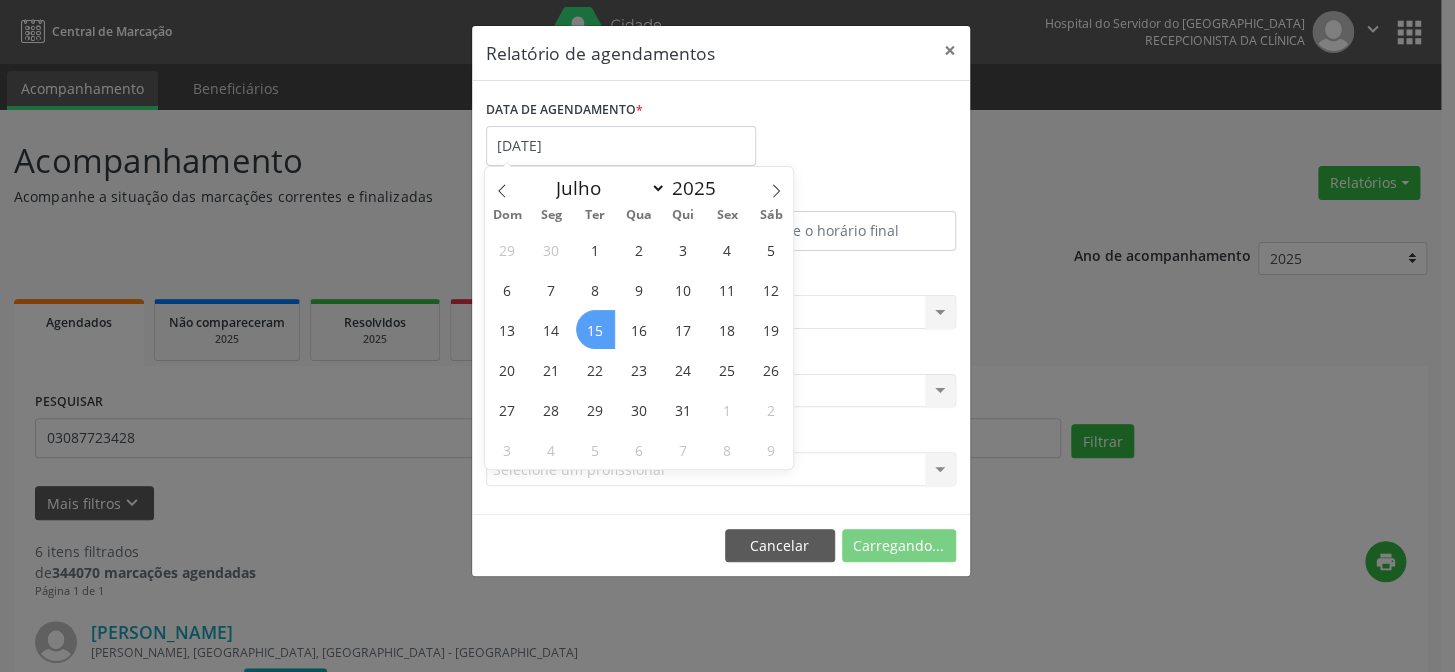 click on "15" at bounding box center (595, 329) 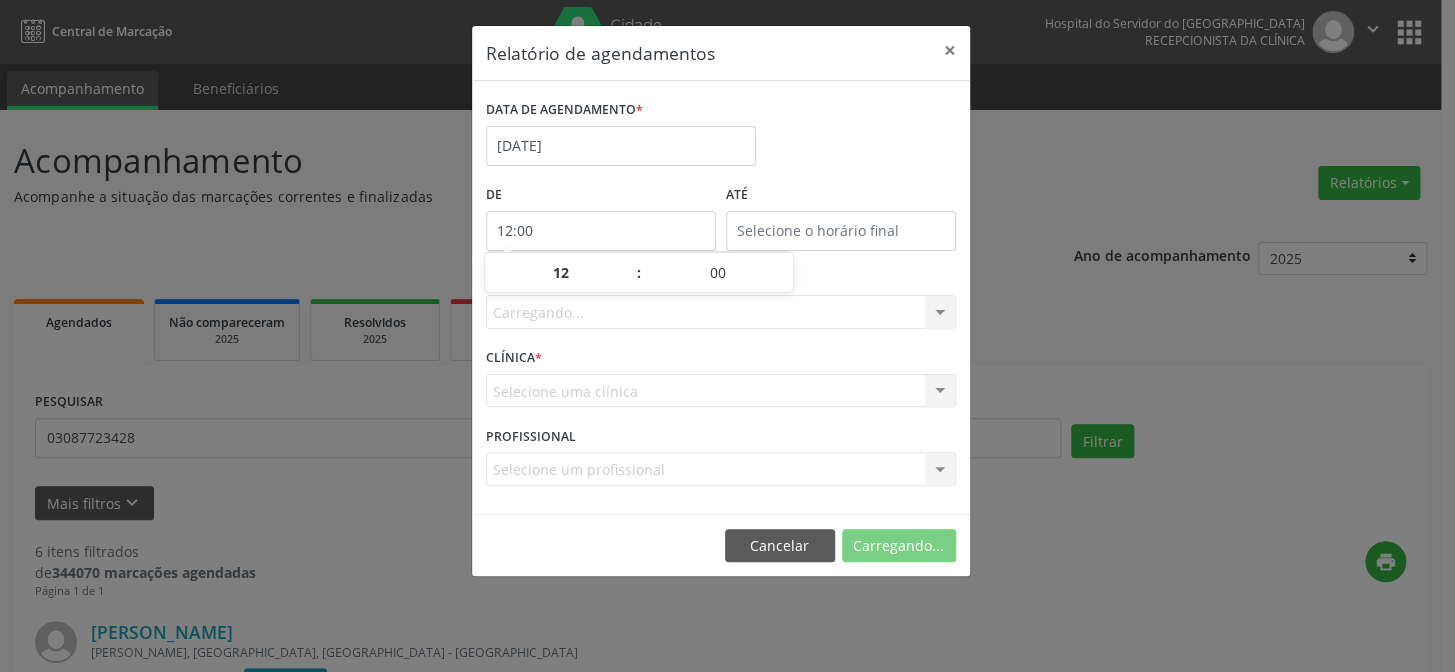 click on "12:00" at bounding box center [601, 231] 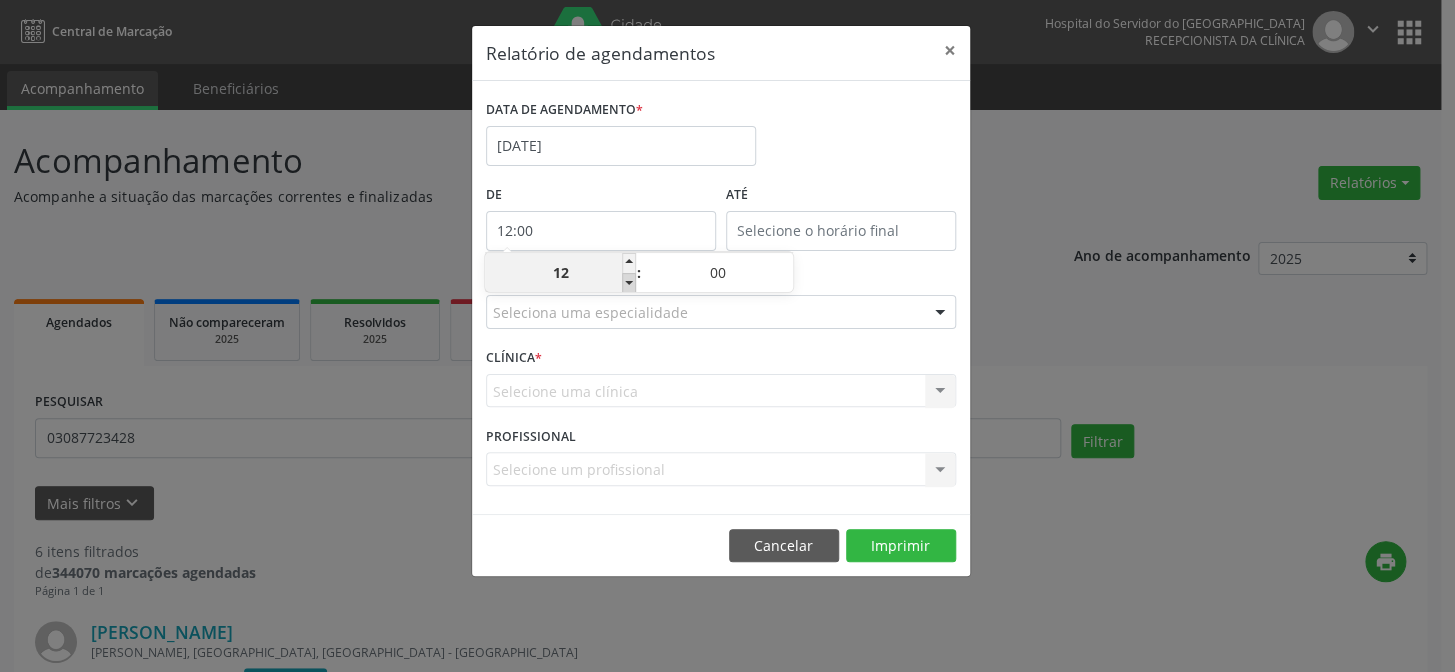 click at bounding box center [629, 283] 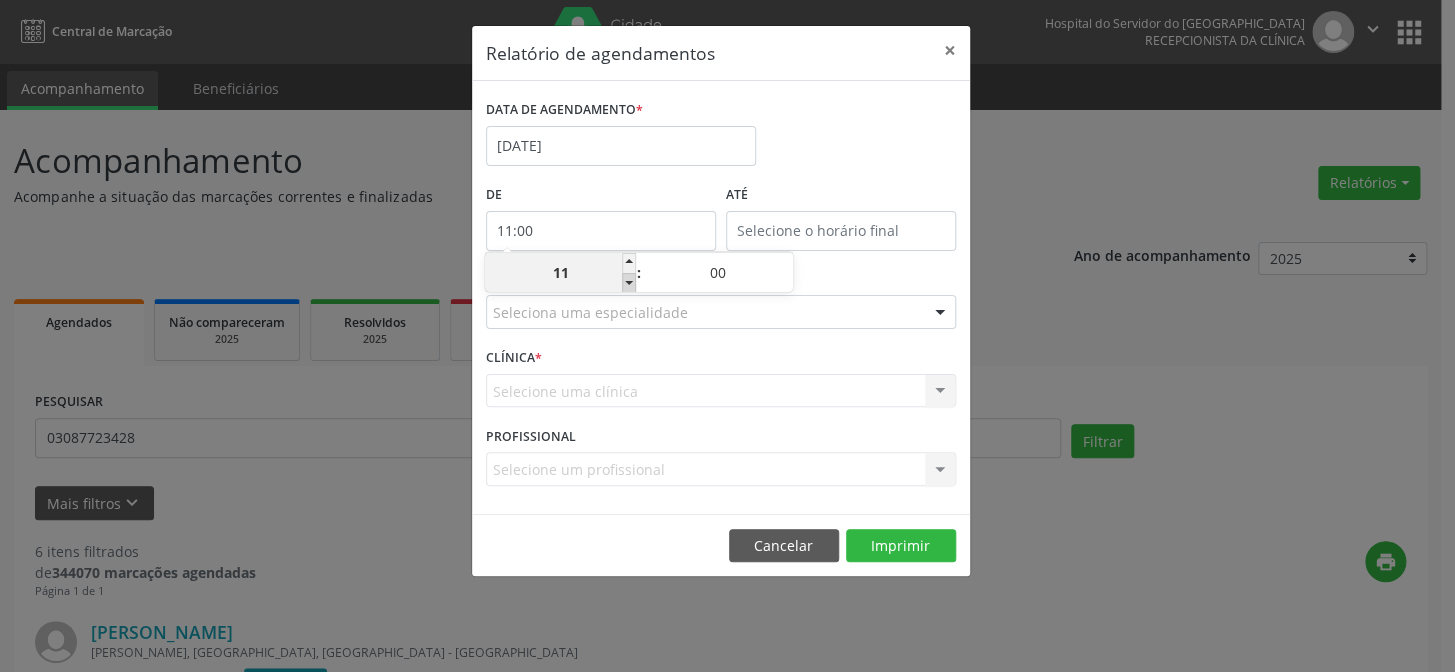 click at bounding box center (629, 283) 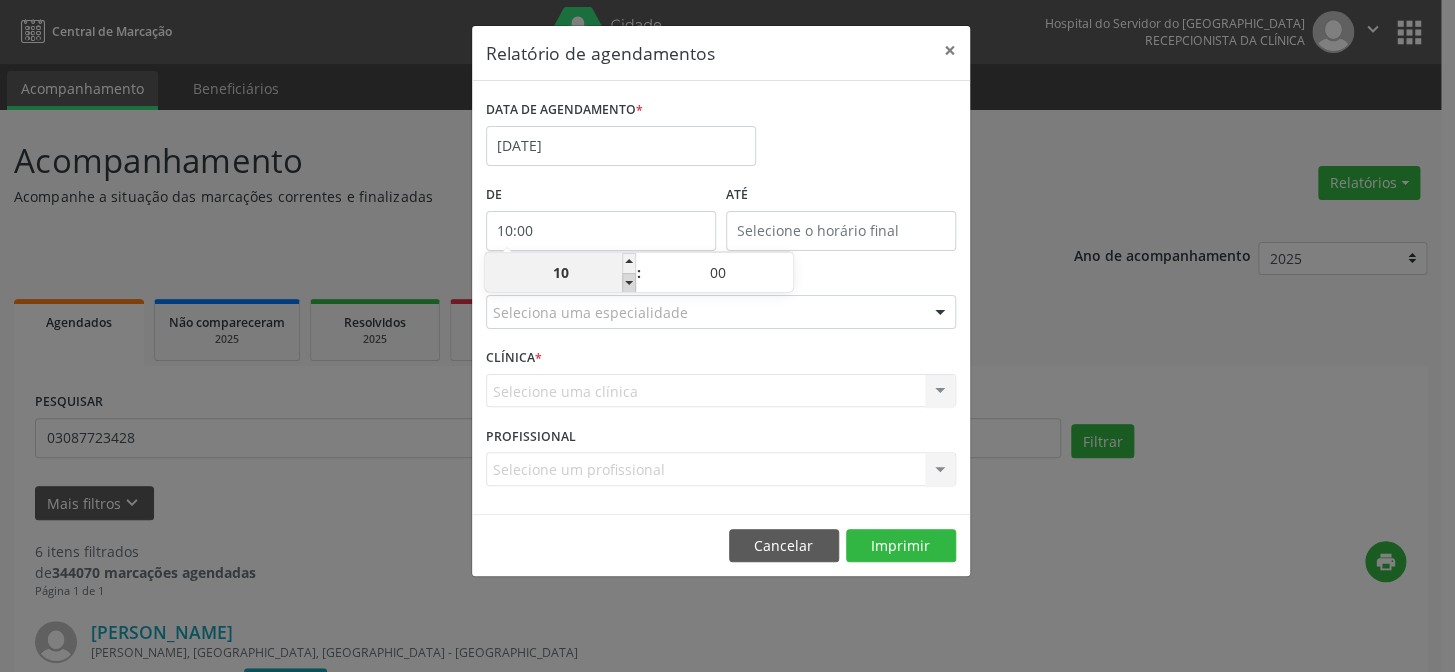 click at bounding box center (629, 283) 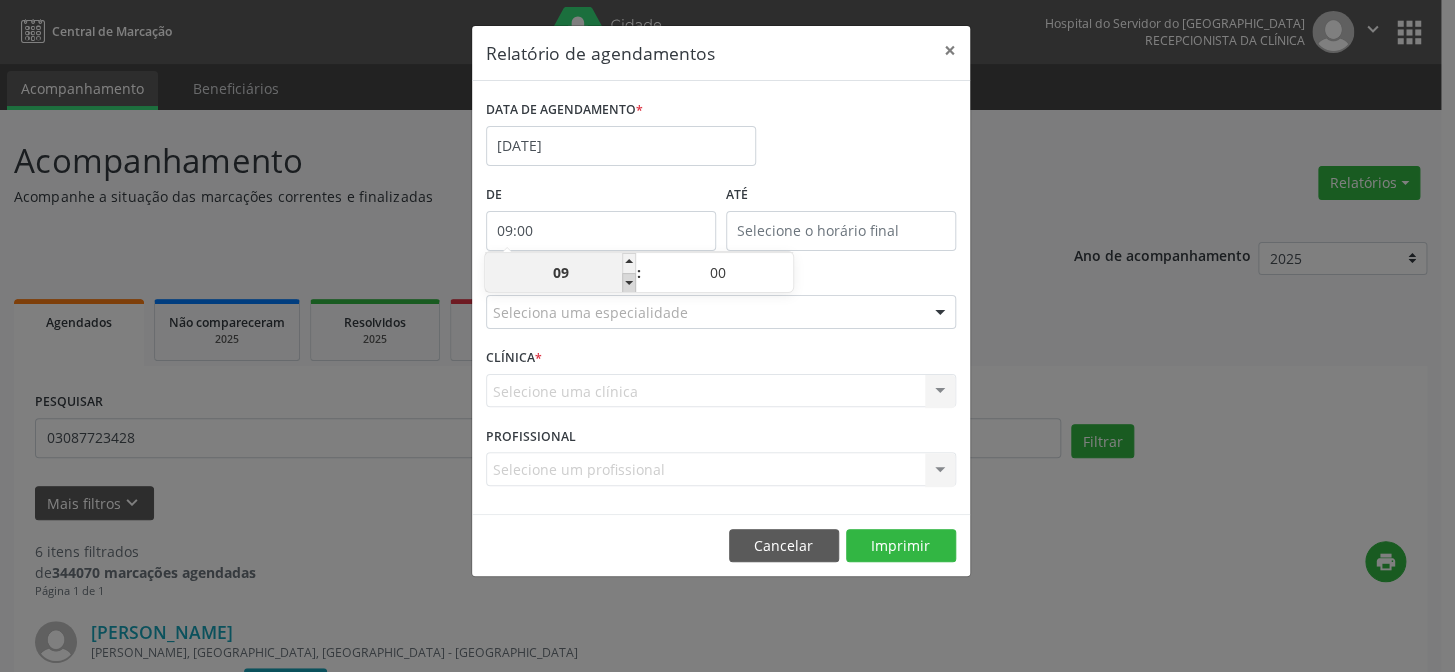 click at bounding box center [629, 283] 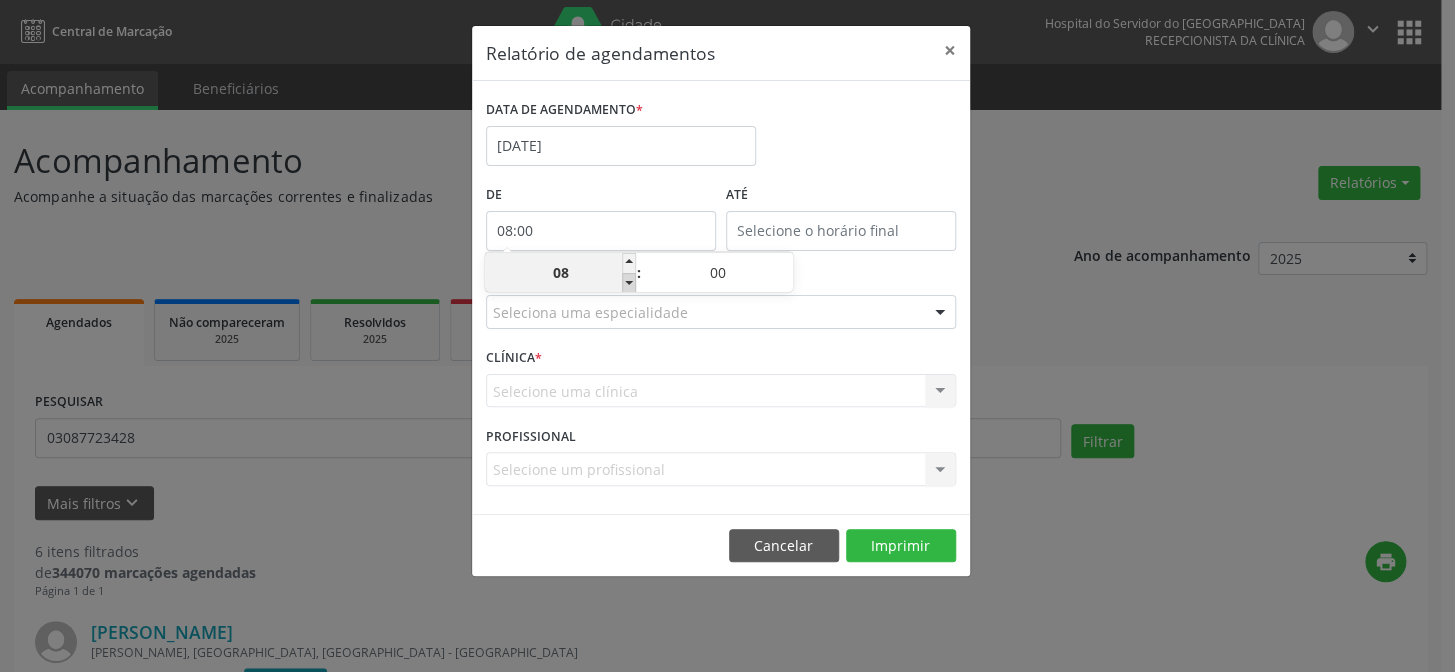 click at bounding box center [629, 283] 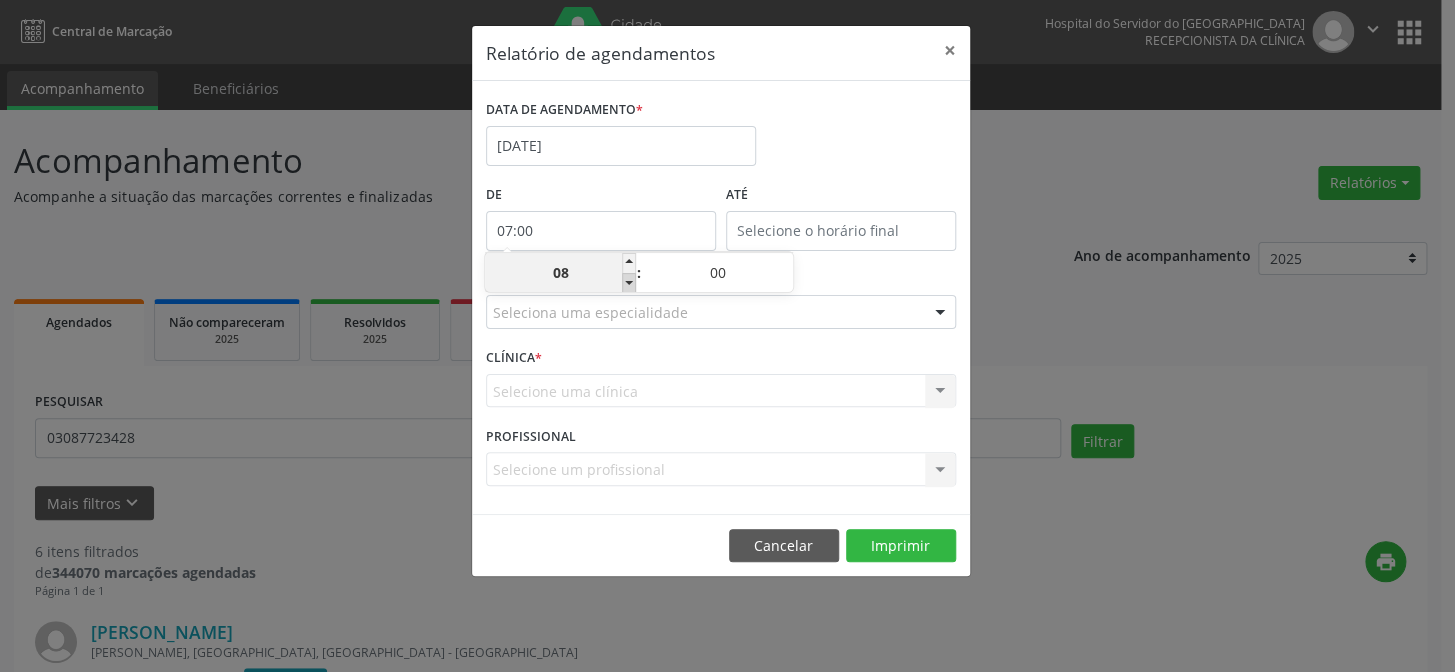 type on "07" 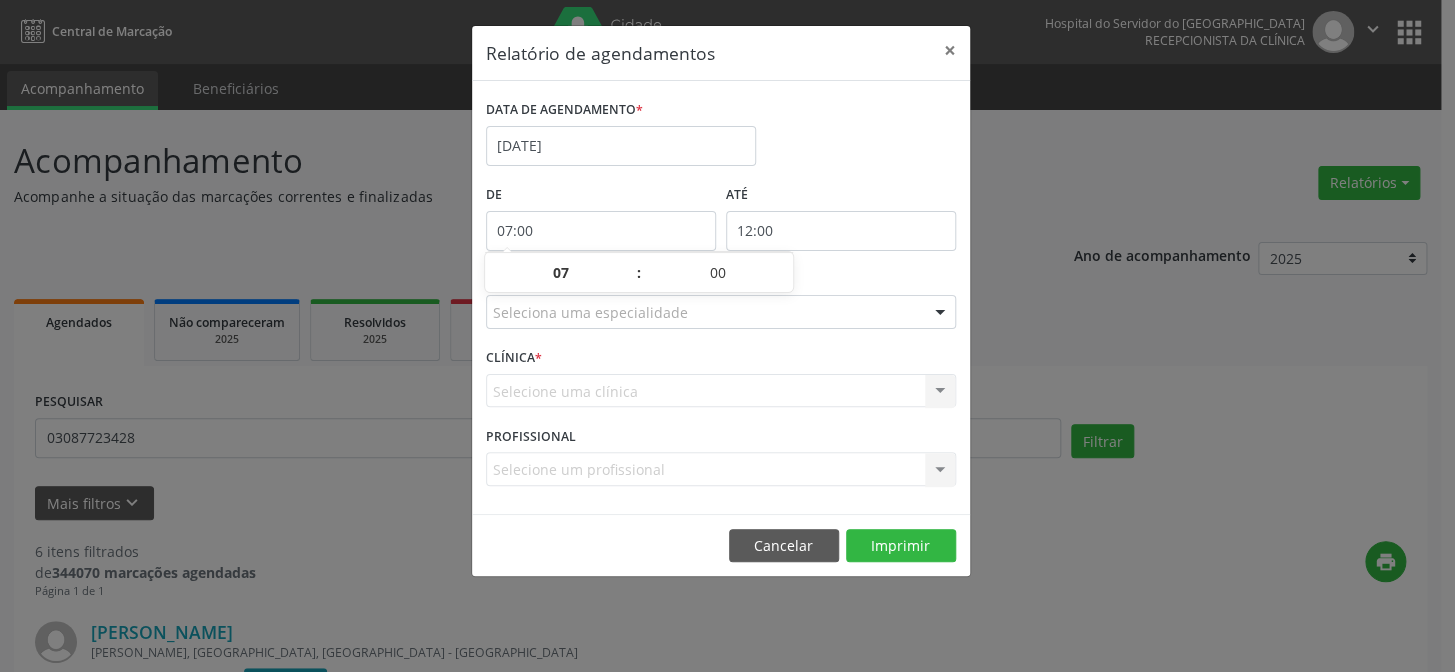 click on "12:00" at bounding box center [841, 231] 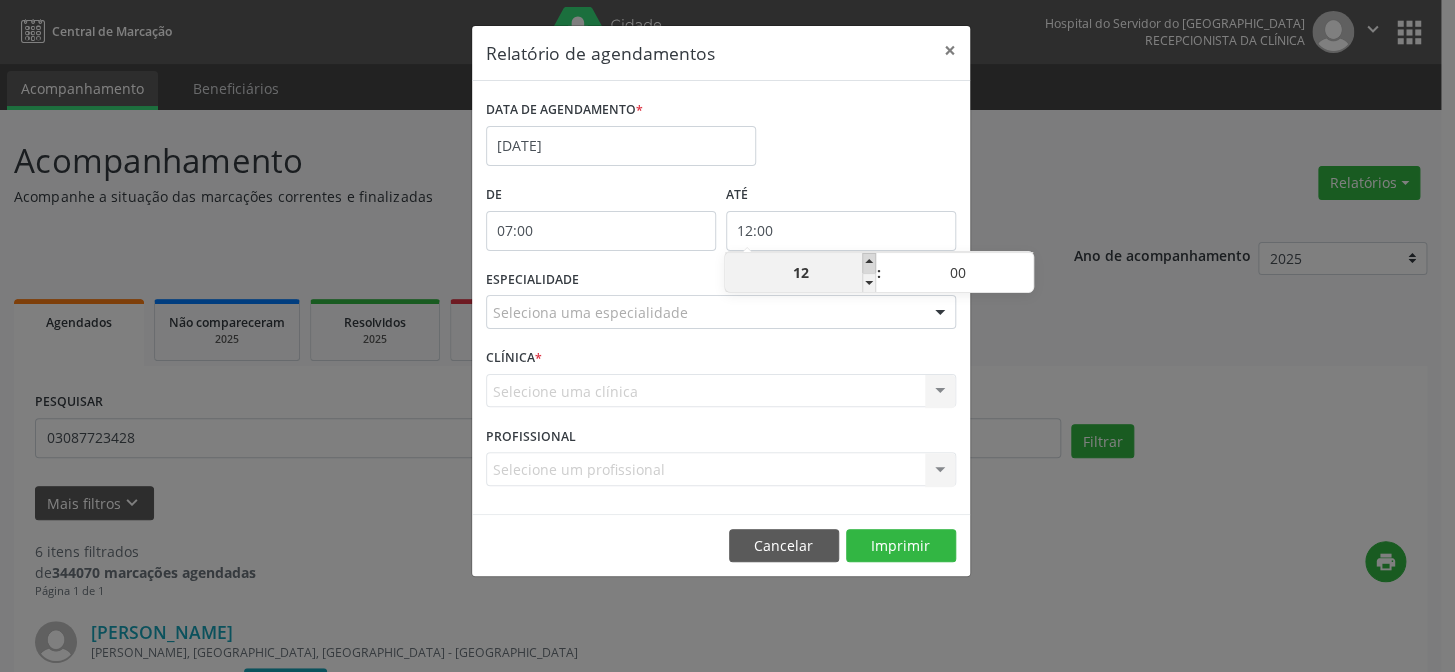 click at bounding box center (869, 263) 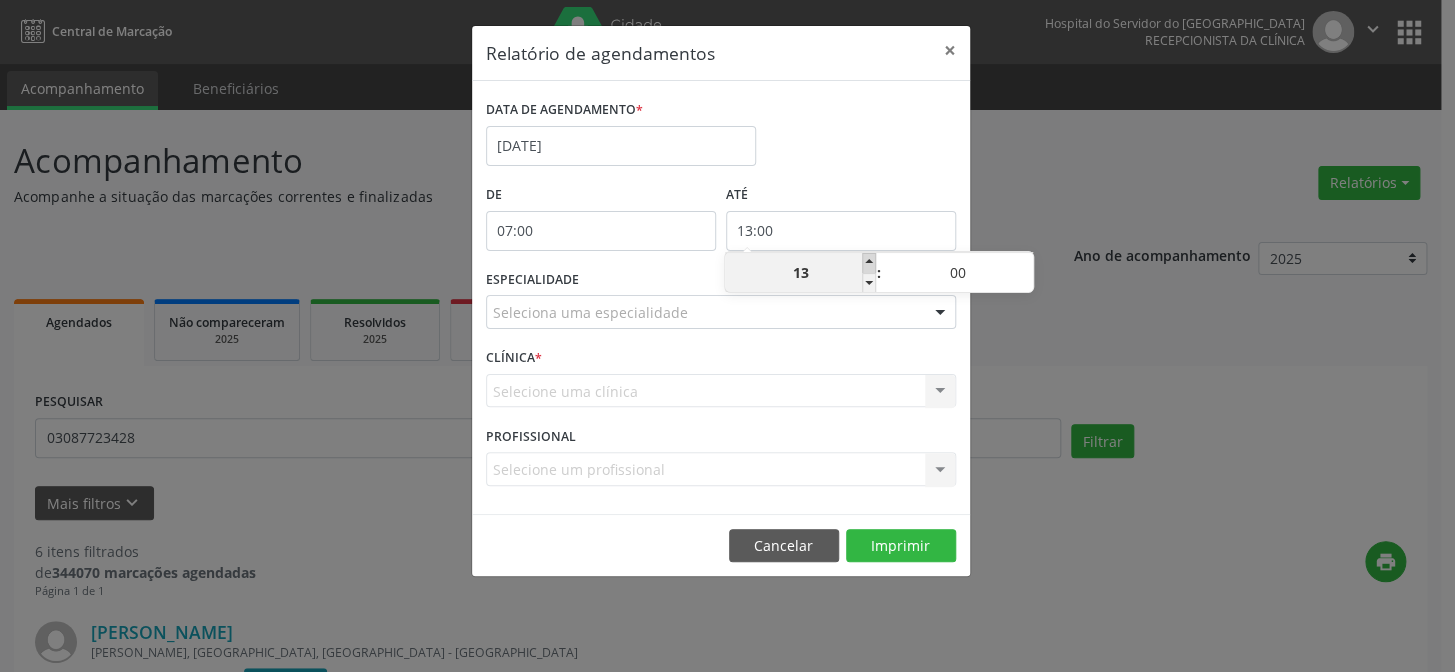 click at bounding box center [869, 263] 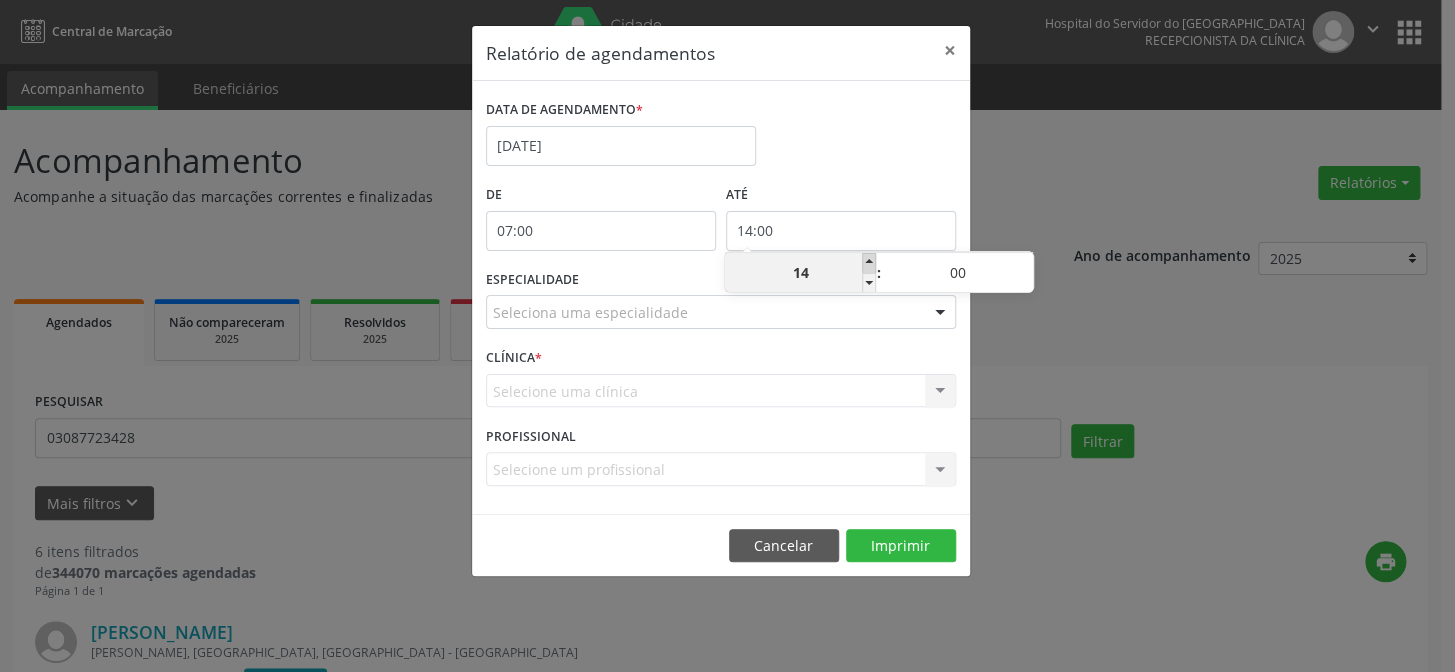 click at bounding box center (869, 263) 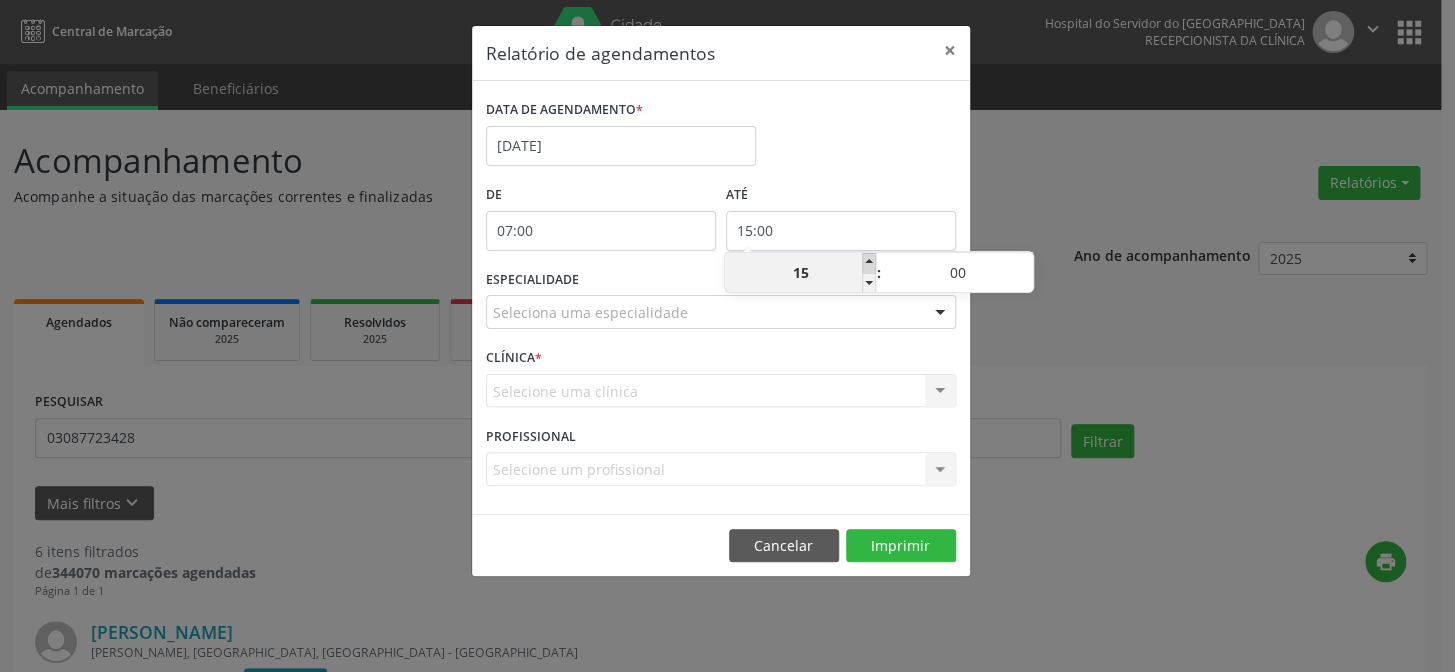 click at bounding box center (869, 263) 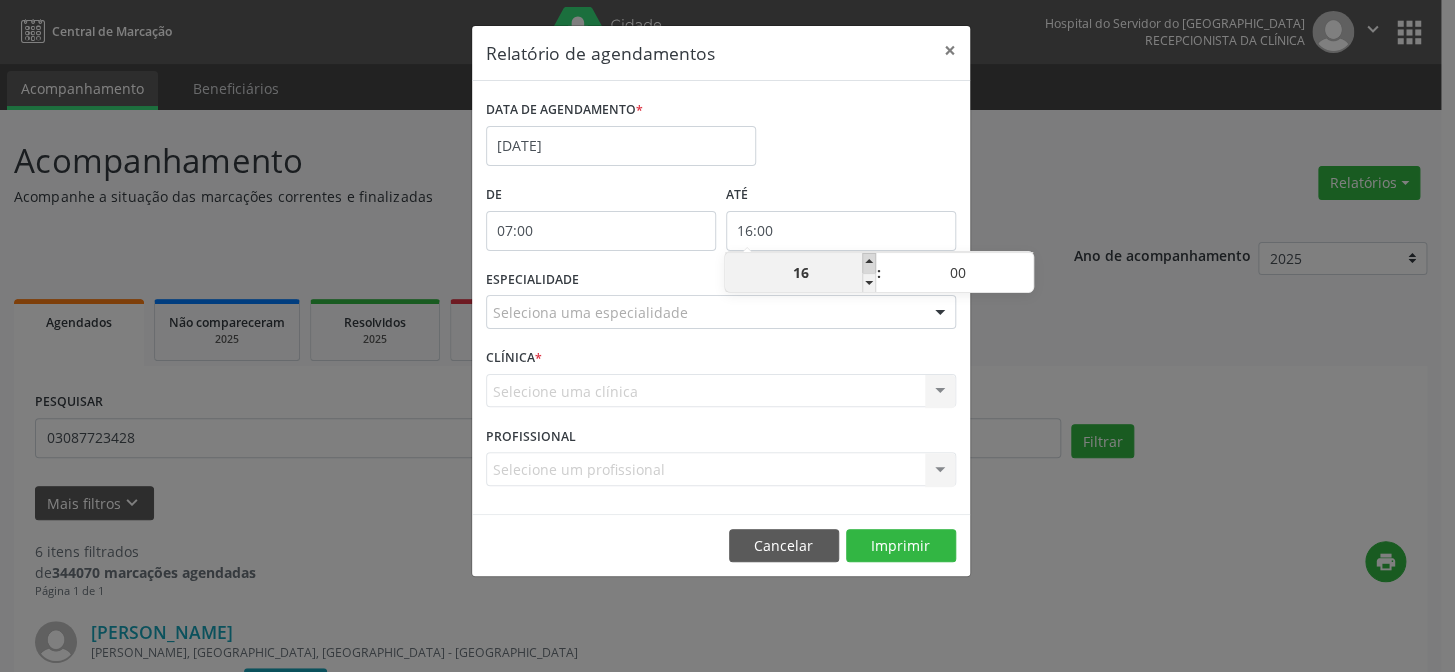 click at bounding box center (869, 263) 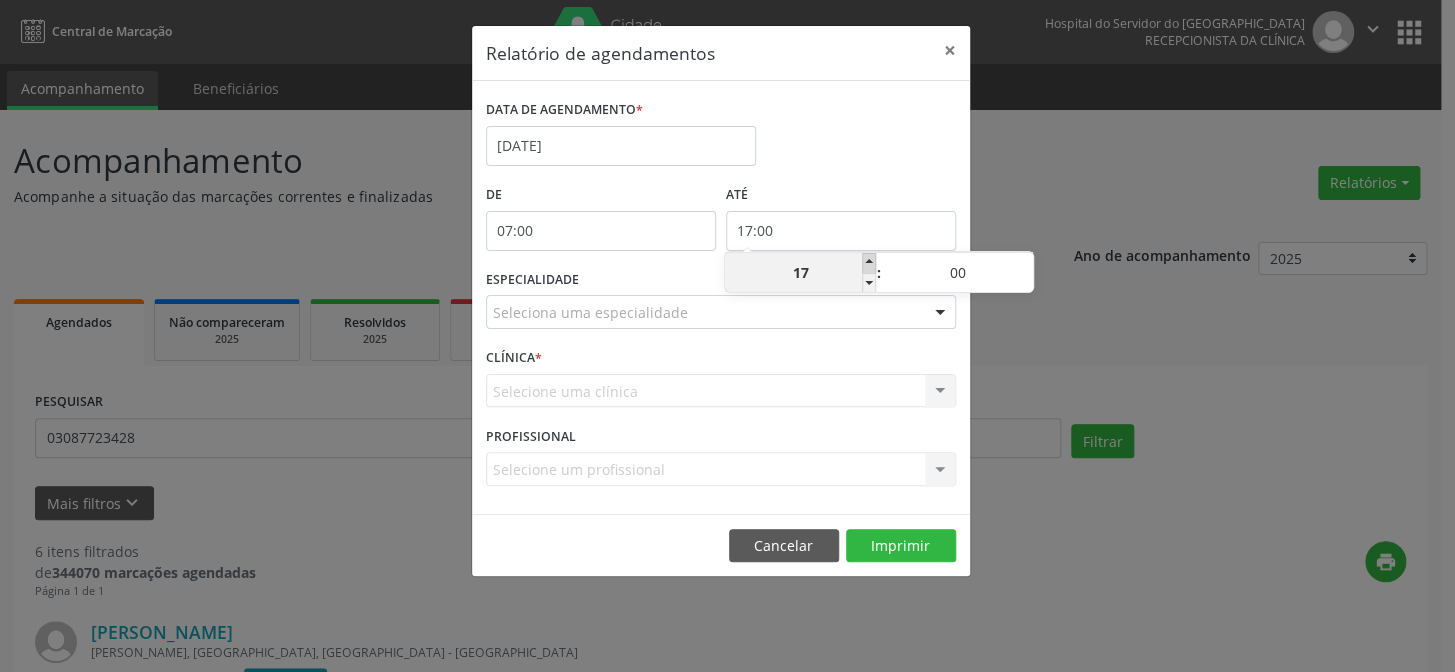 click at bounding box center [869, 263] 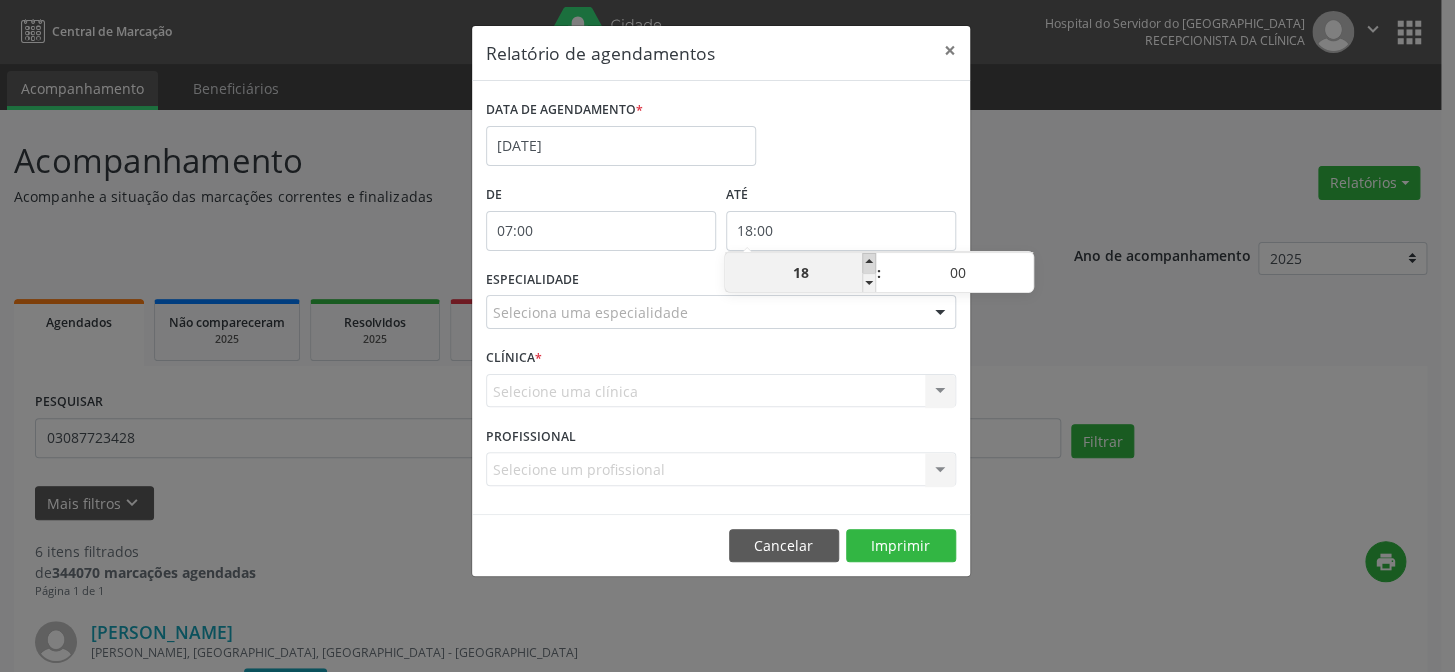click at bounding box center (869, 263) 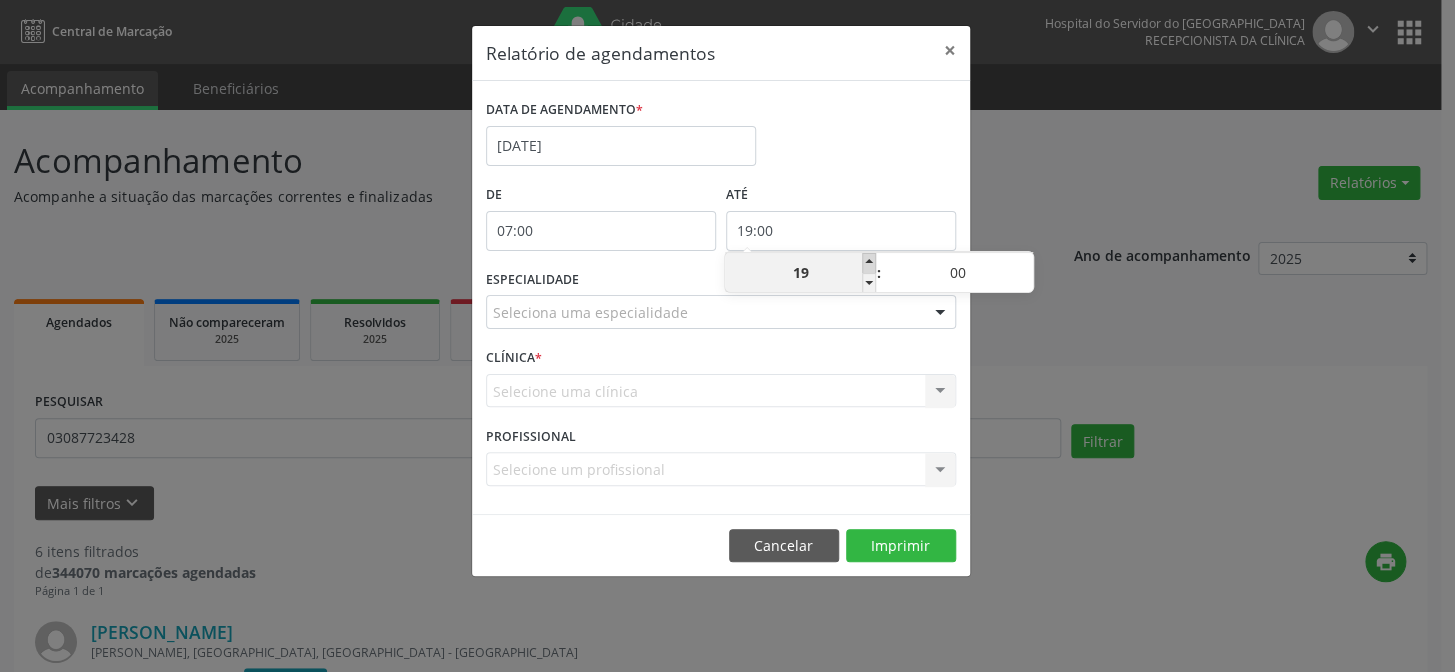 click at bounding box center [869, 263] 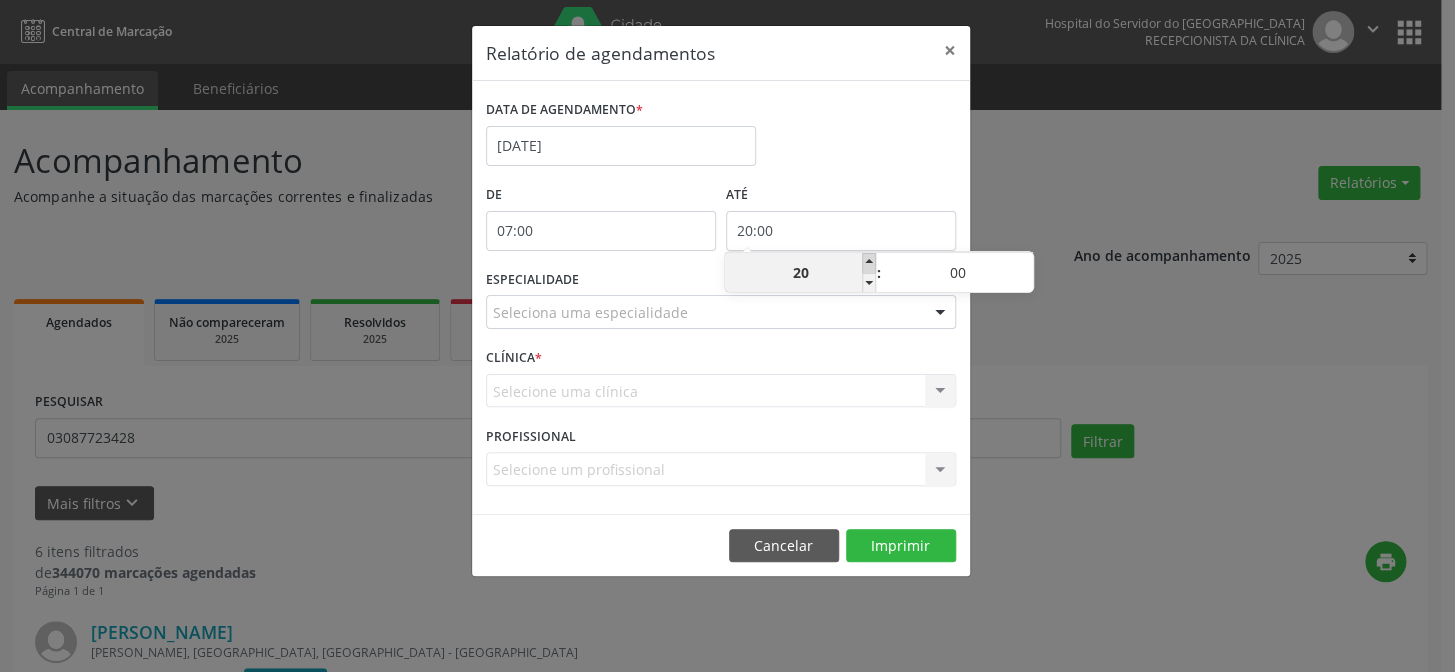 click at bounding box center [869, 263] 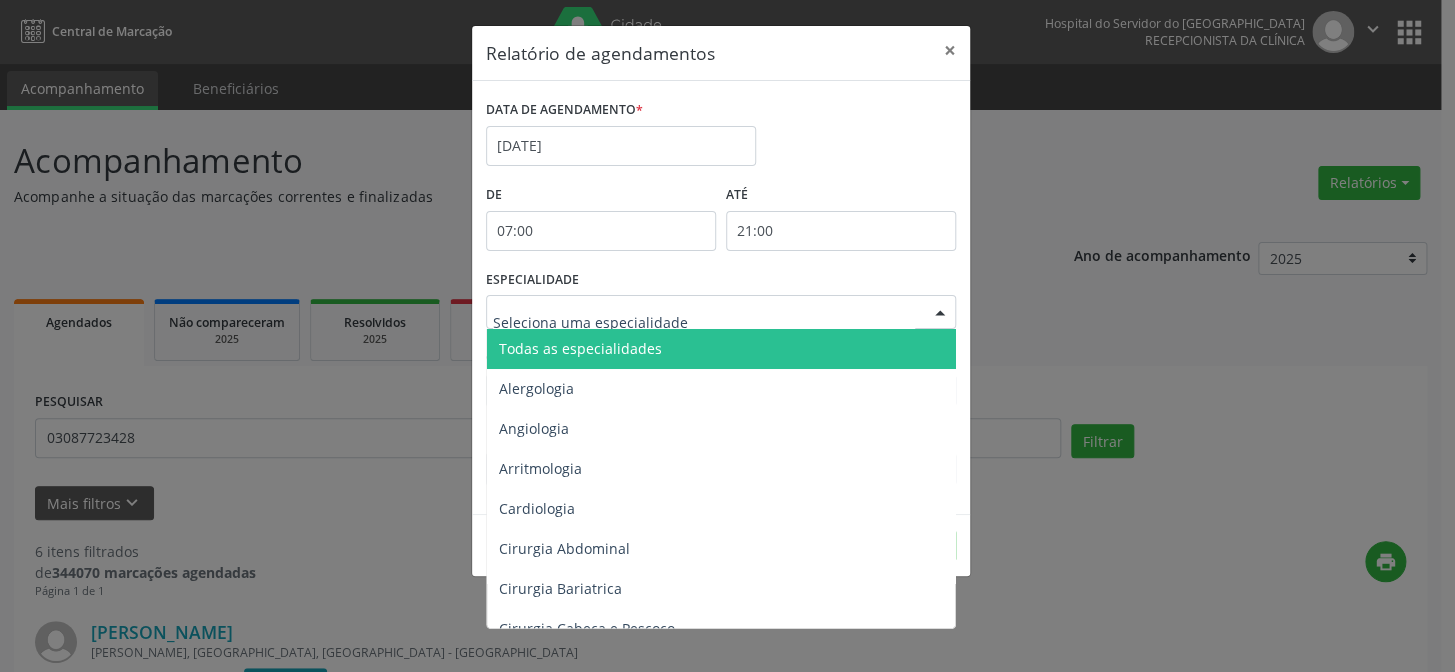click at bounding box center (940, 313) 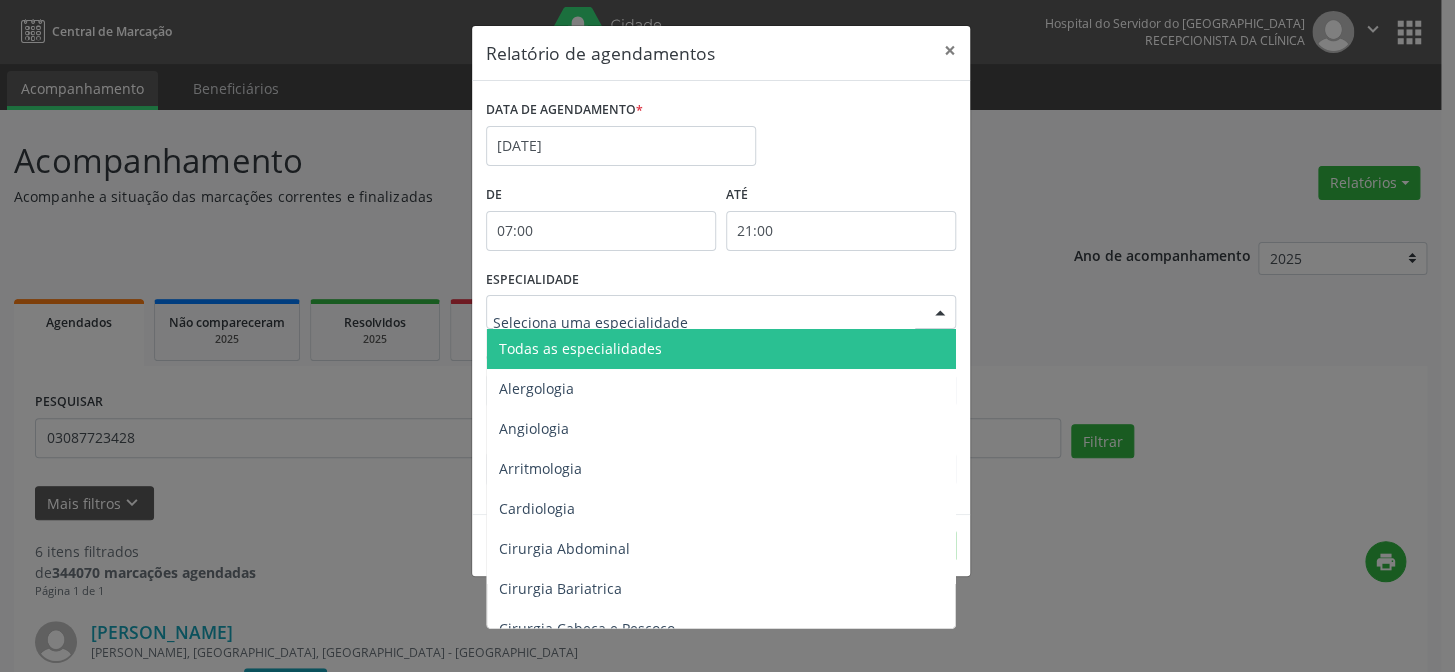 click on "Todas as especialidades" at bounding box center (722, 349) 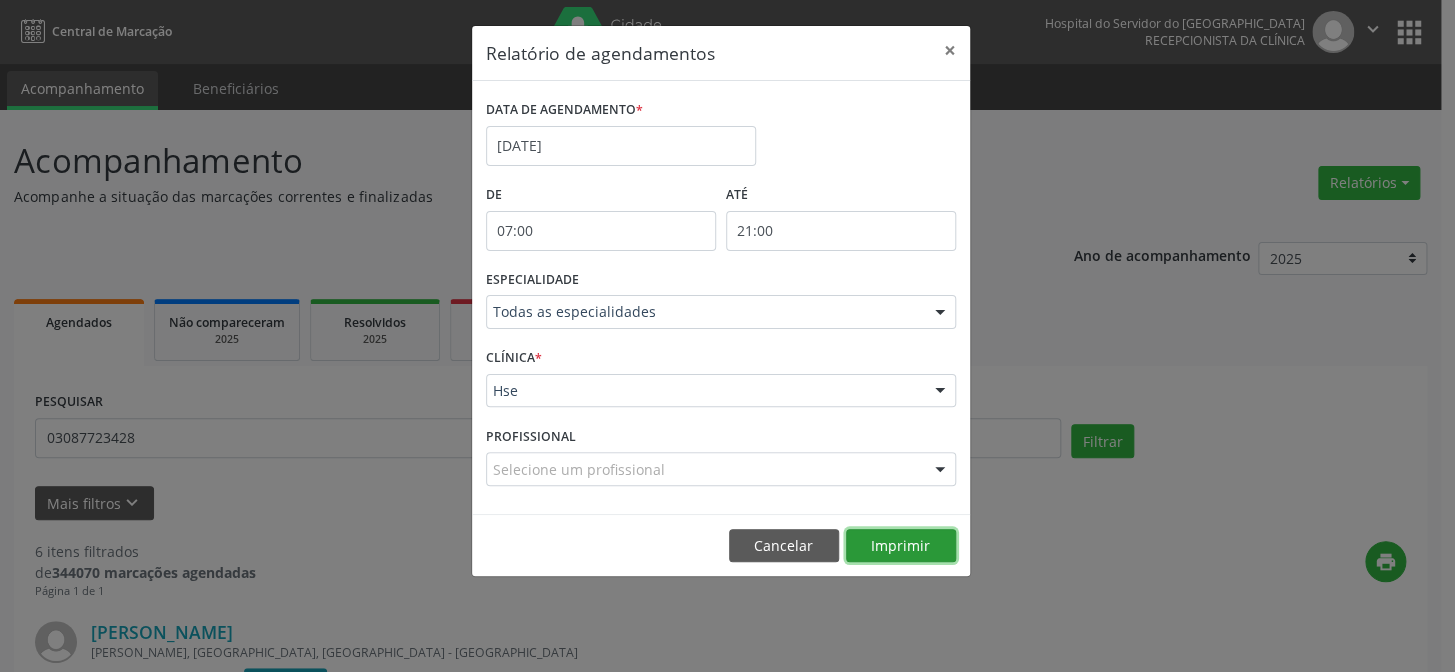 click on "Imprimir" at bounding box center (901, 546) 